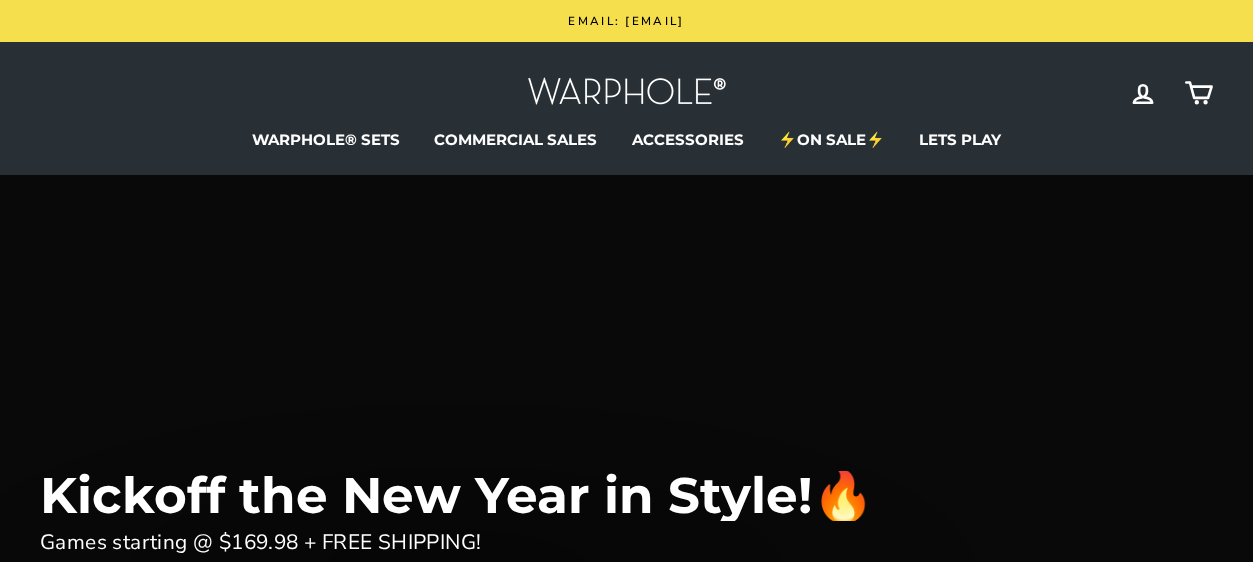 scroll, scrollTop: 0, scrollLeft: 0, axis: both 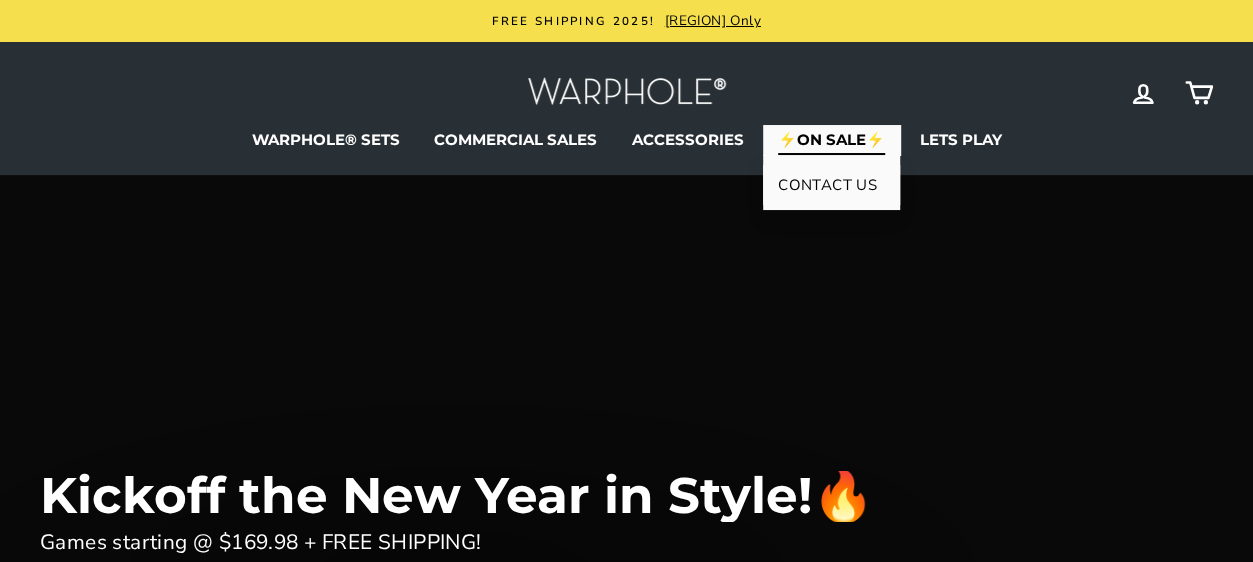 click on "⚡ON SALE⚡" at bounding box center (831, 140) 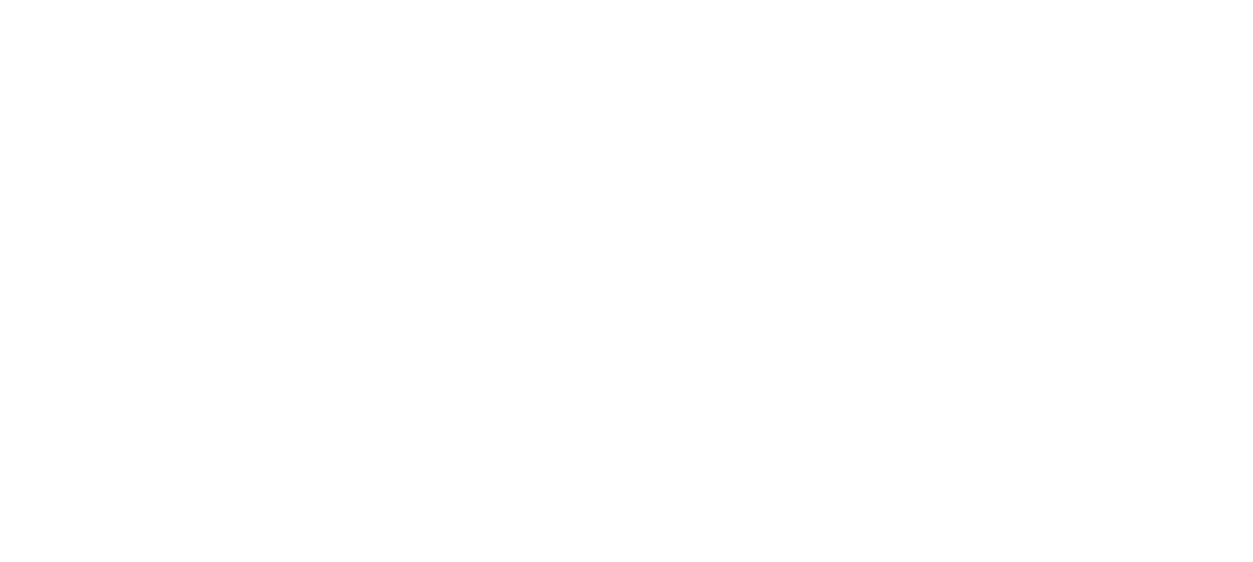 scroll, scrollTop: 0, scrollLeft: 0, axis: both 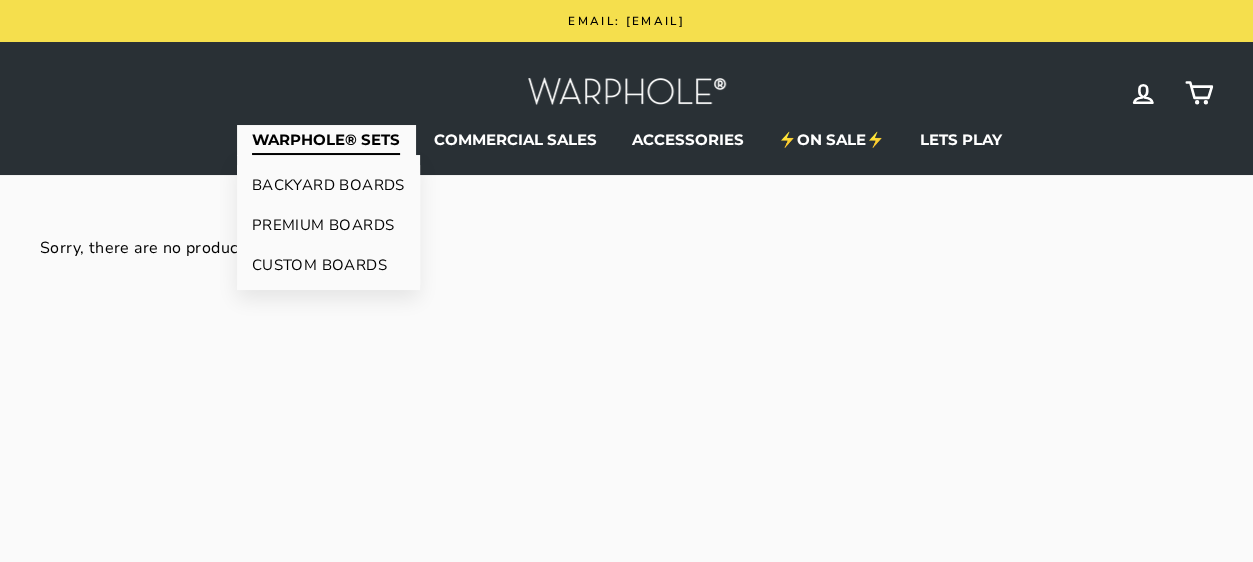 click on "WARPHOLE® SETS" at bounding box center [326, 140] 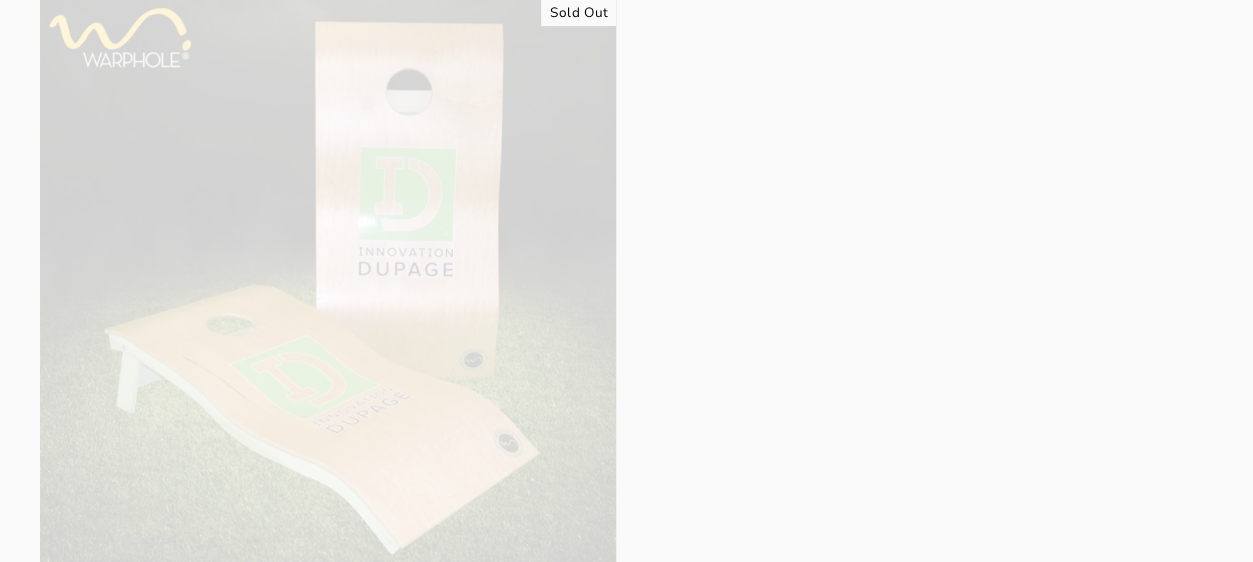 scroll, scrollTop: 0, scrollLeft: 0, axis: both 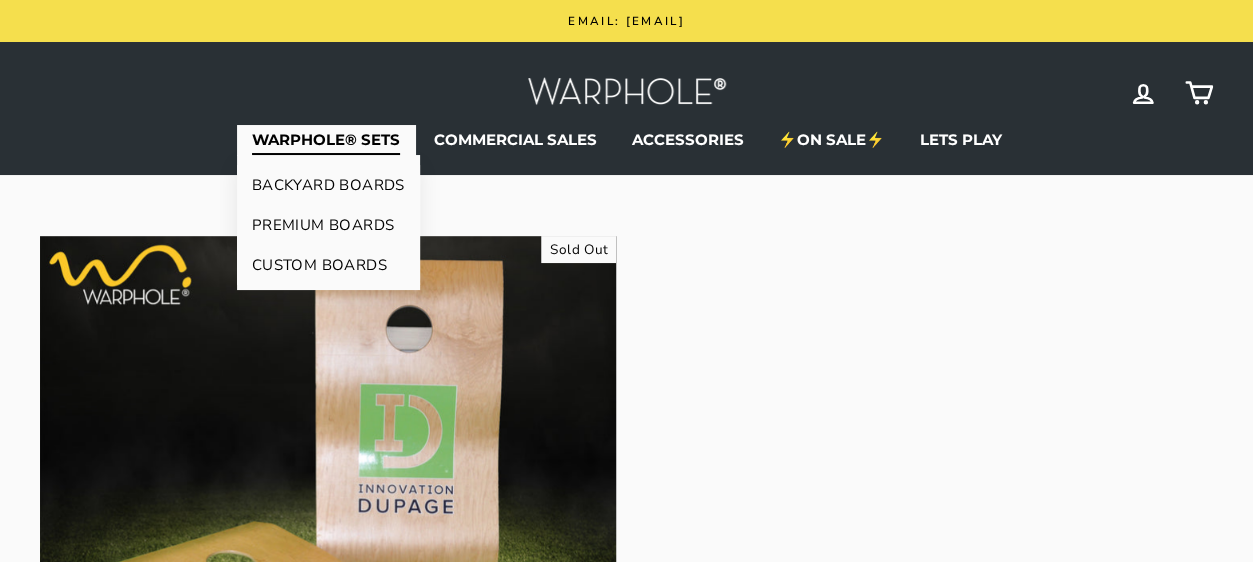 click on "BACKYARD BOARDS" at bounding box center [328, 185] 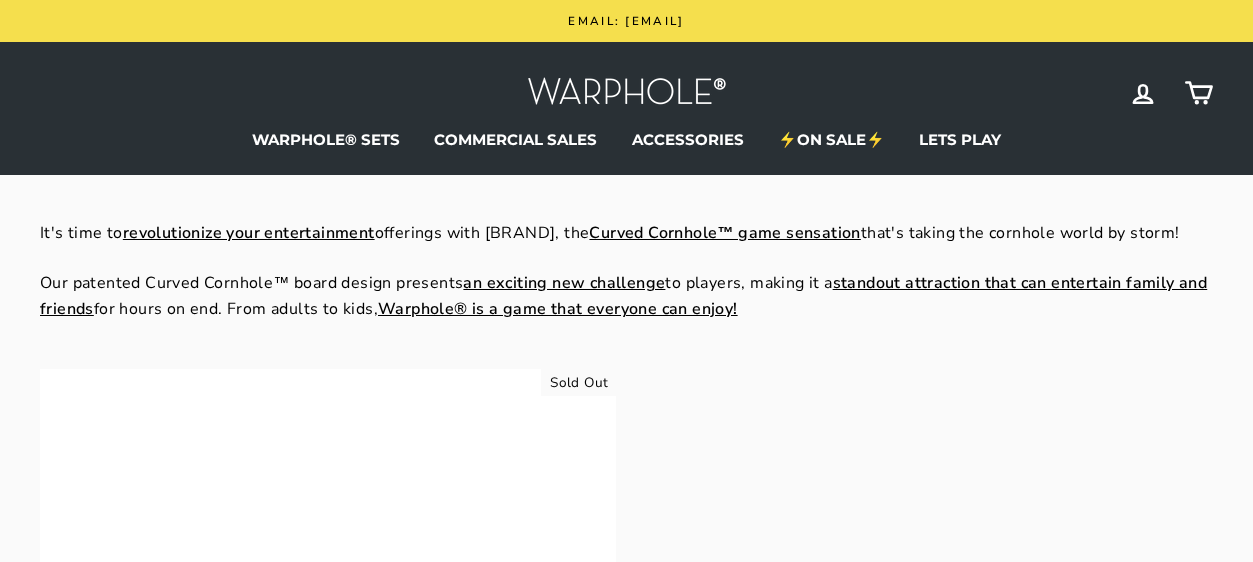 scroll, scrollTop: 0, scrollLeft: 0, axis: both 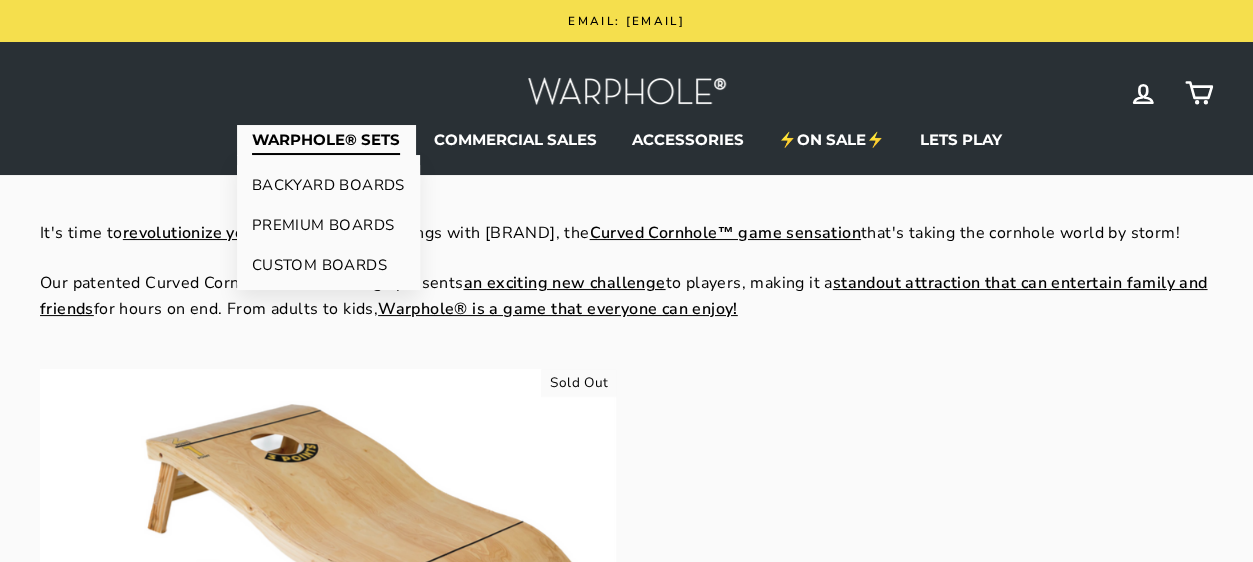 click on "PREMIUM BOARDS" at bounding box center (328, 225) 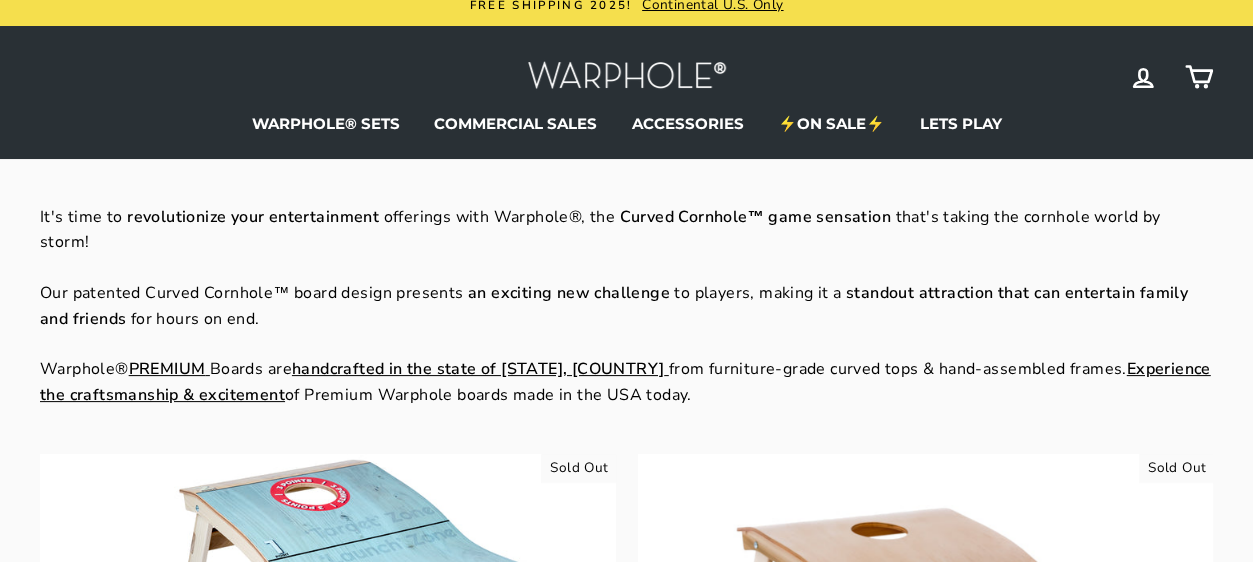 scroll, scrollTop: 0, scrollLeft: 0, axis: both 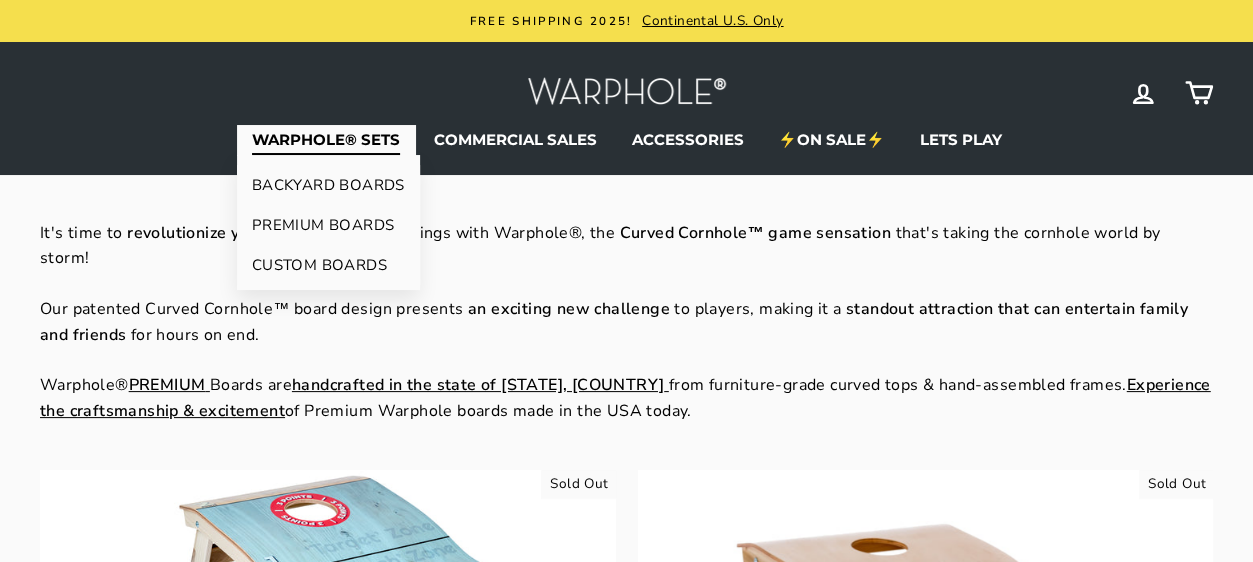 click on "CUSTOM BOARDS" at bounding box center (328, 265) 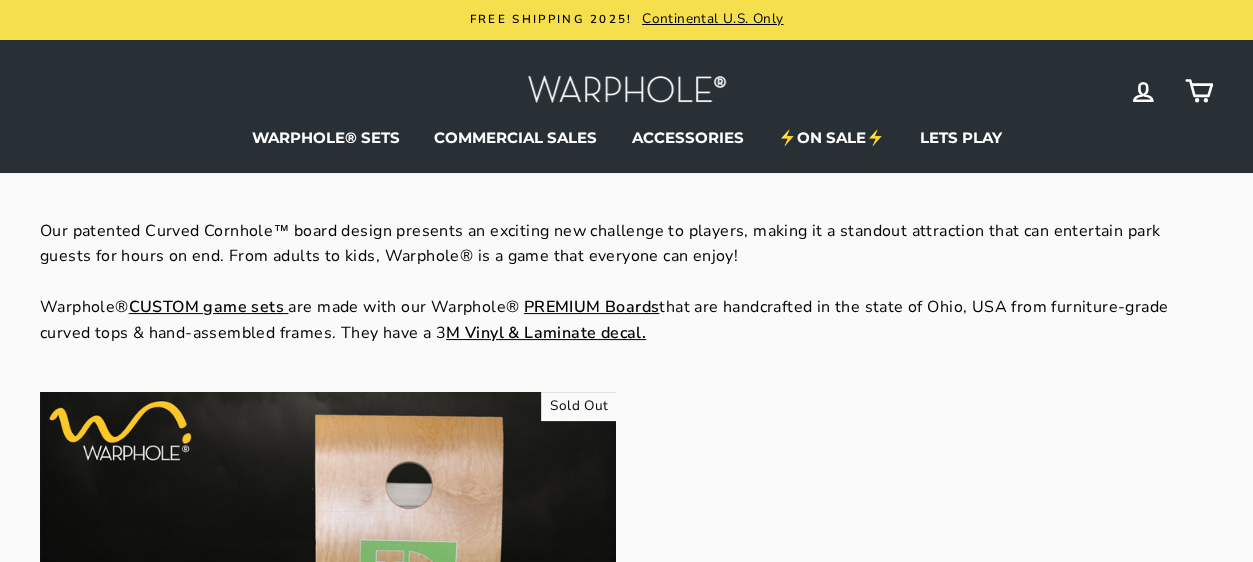 scroll, scrollTop: 0, scrollLeft: 0, axis: both 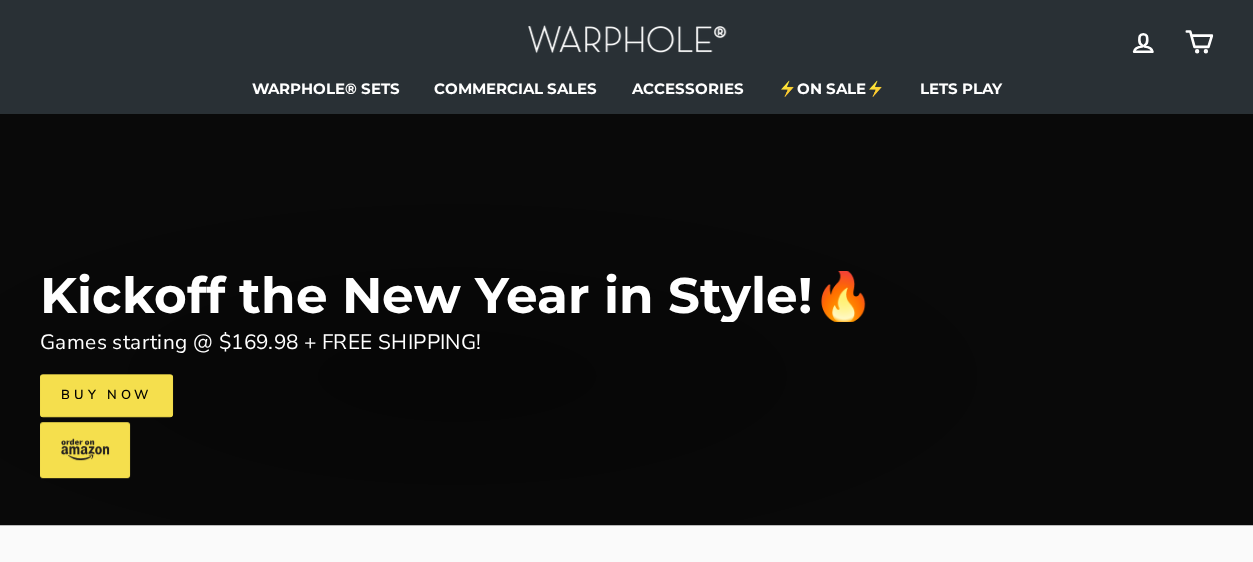 click on "Buy Now" at bounding box center (106, 395) 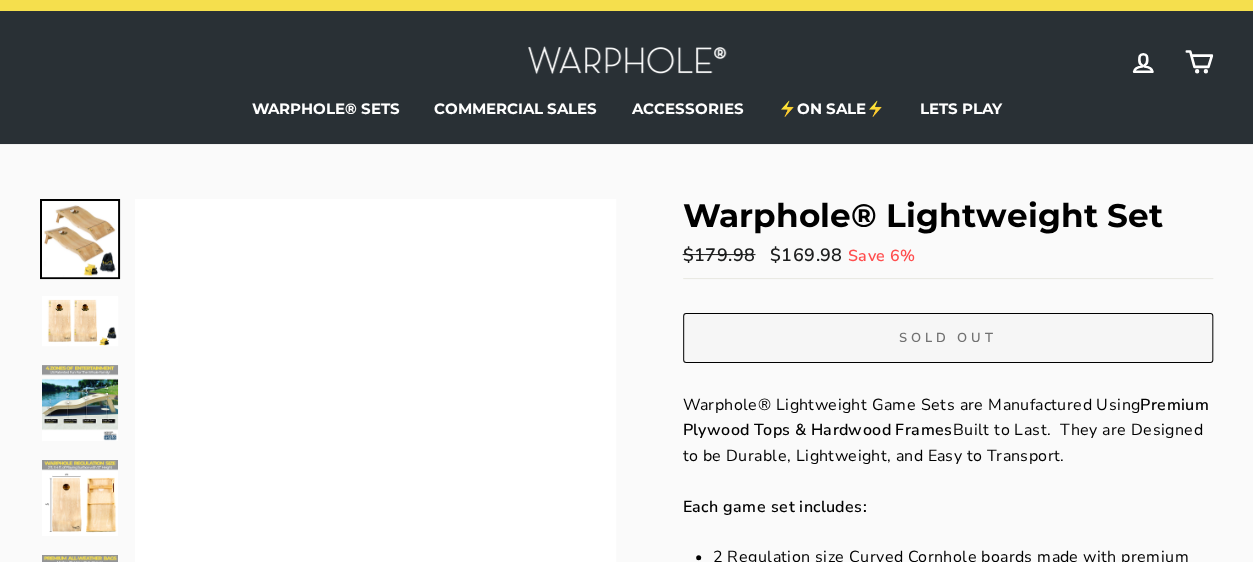 scroll, scrollTop: 0, scrollLeft: 0, axis: both 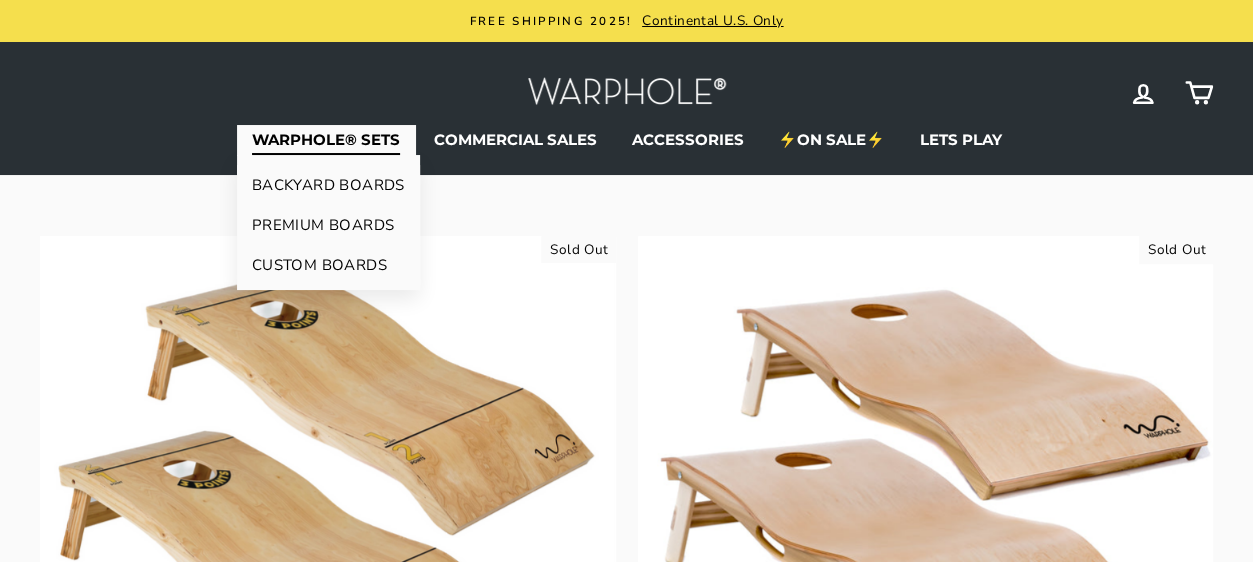 click on "BACKYARD BOARDS" at bounding box center (328, 185) 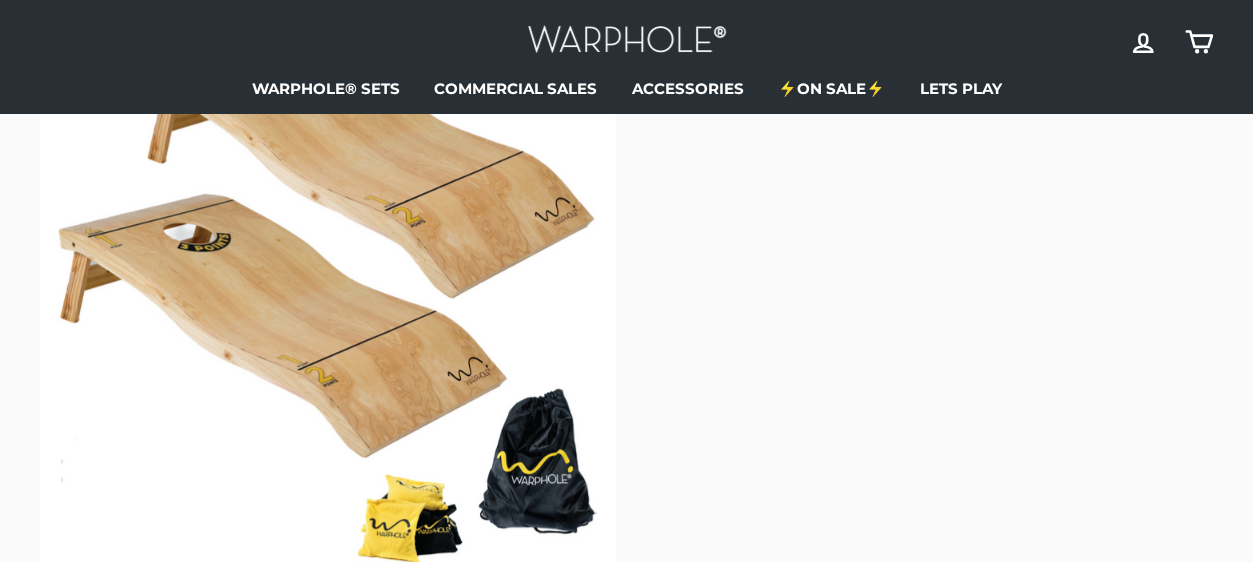 scroll, scrollTop: 0, scrollLeft: 0, axis: both 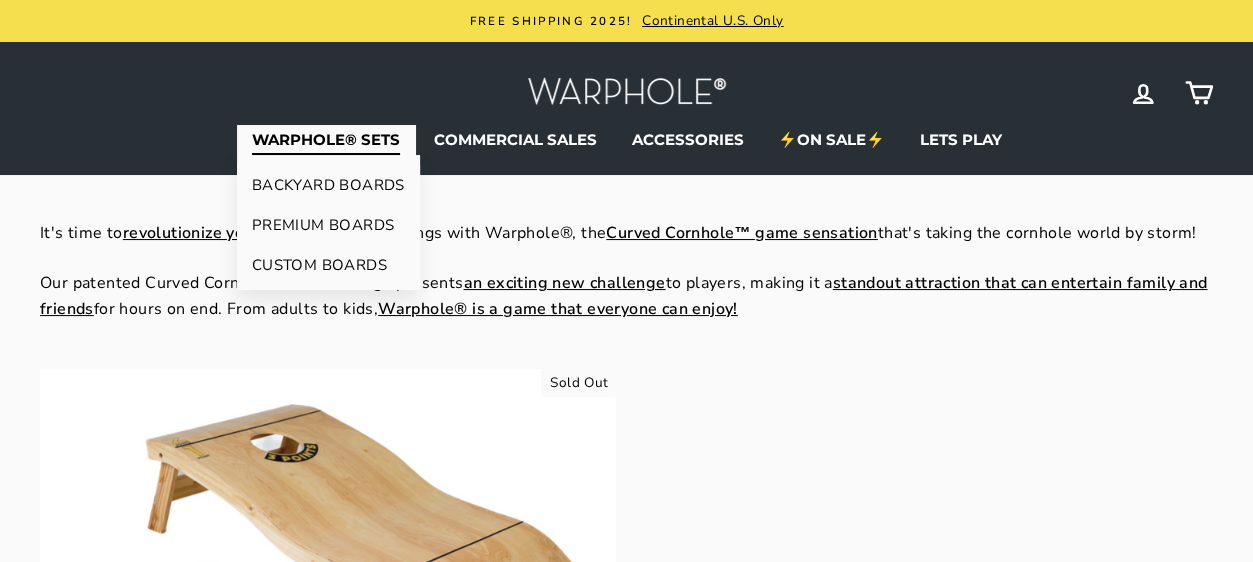 click on "PREMIUM BOARDS" at bounding box center (328, 225) 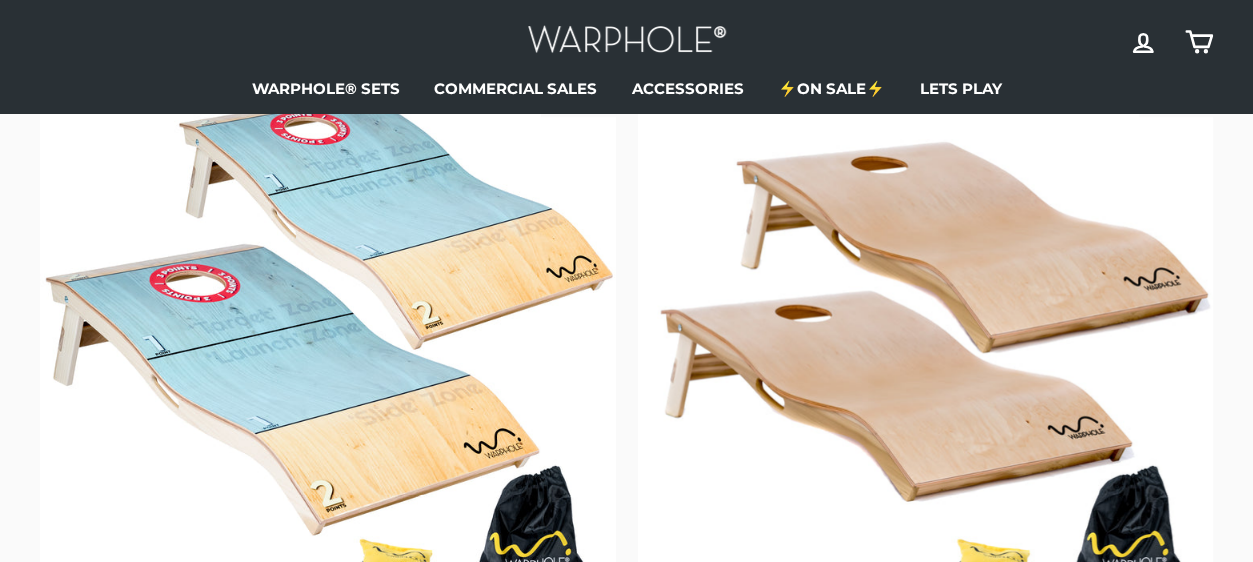 scroll, scrollTop: 347, scrollLeft: 0, axis: vertical 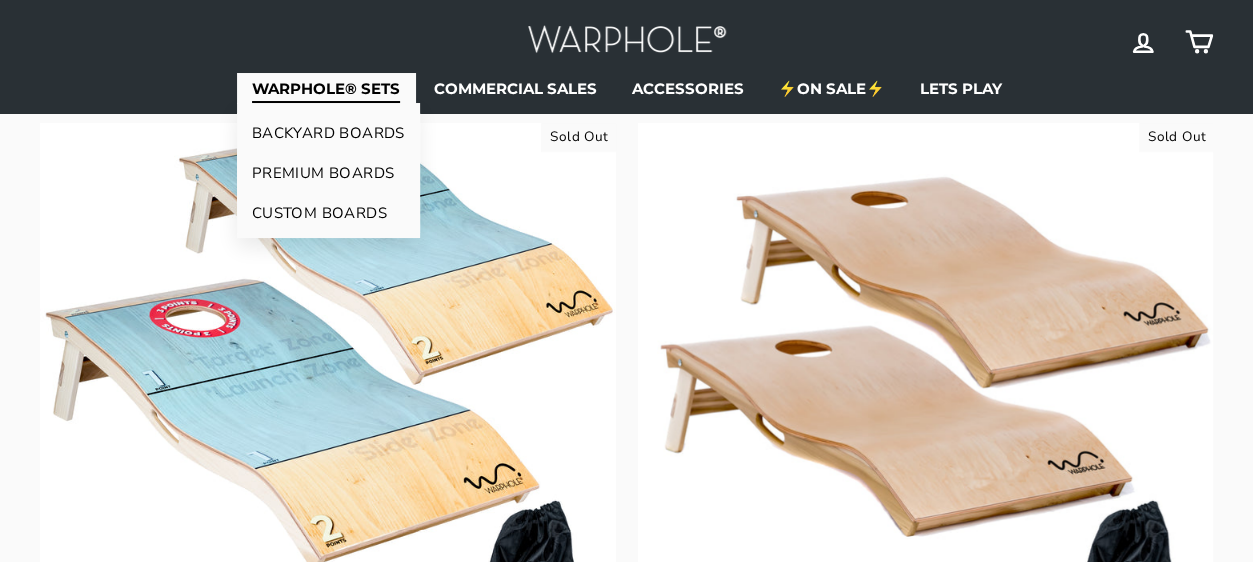 click on "BACKYARD BOARDS" at bounding box center (328, 133) 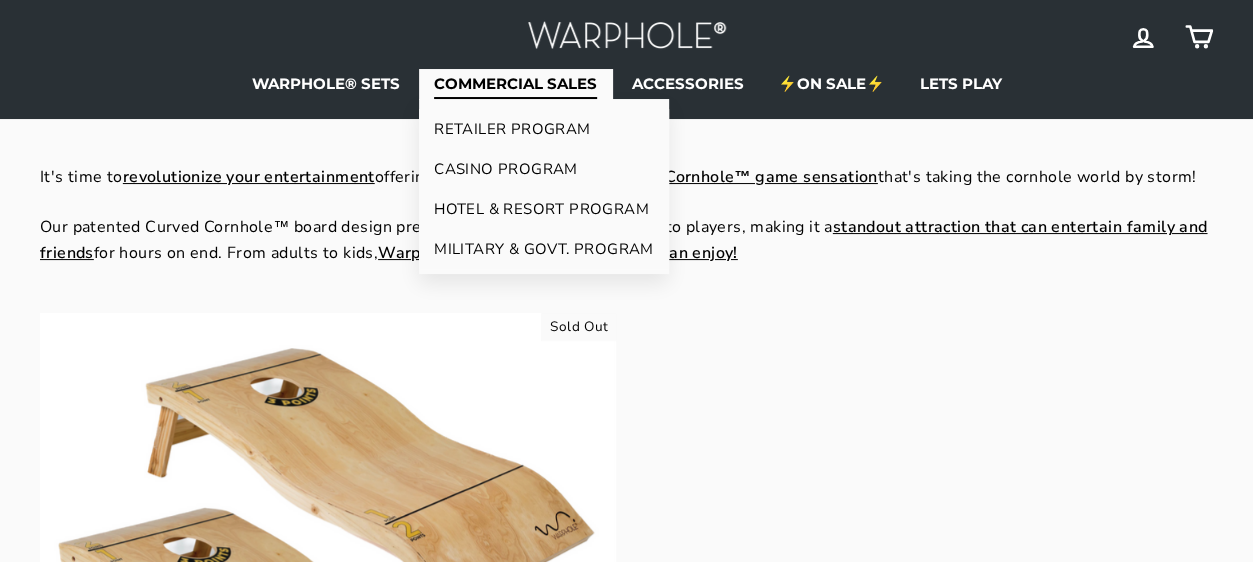 scroll, scrollTop: 0, scrollLeft: 0, axis: both 